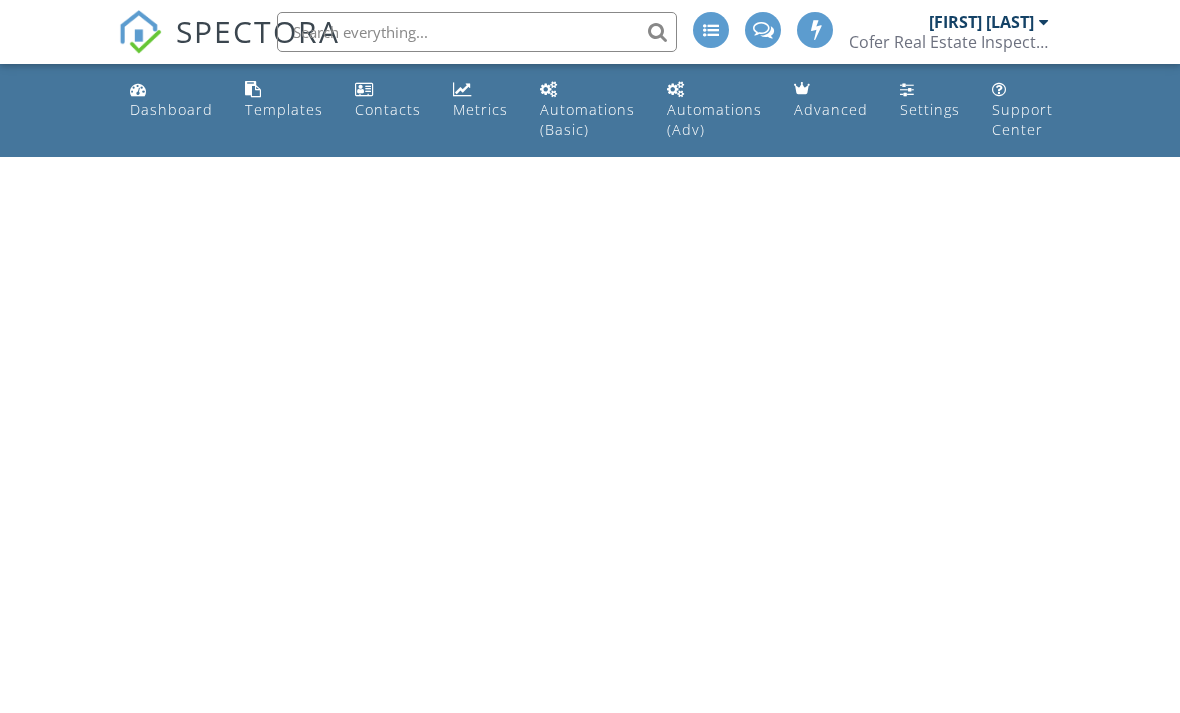 scroll, scrollTop: 0, scrollLeft: 0, axis: both 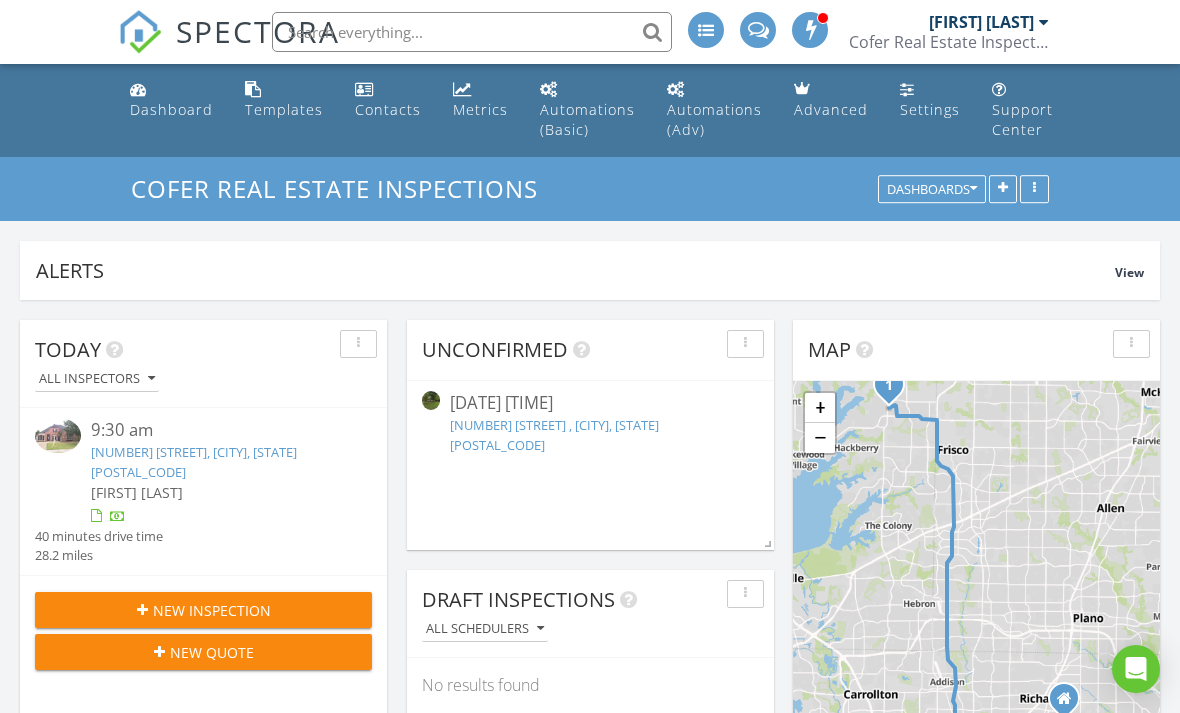 click on "679 Burr Oak Dr, Frisco, TX 75034" at bounding box center [194, 461] 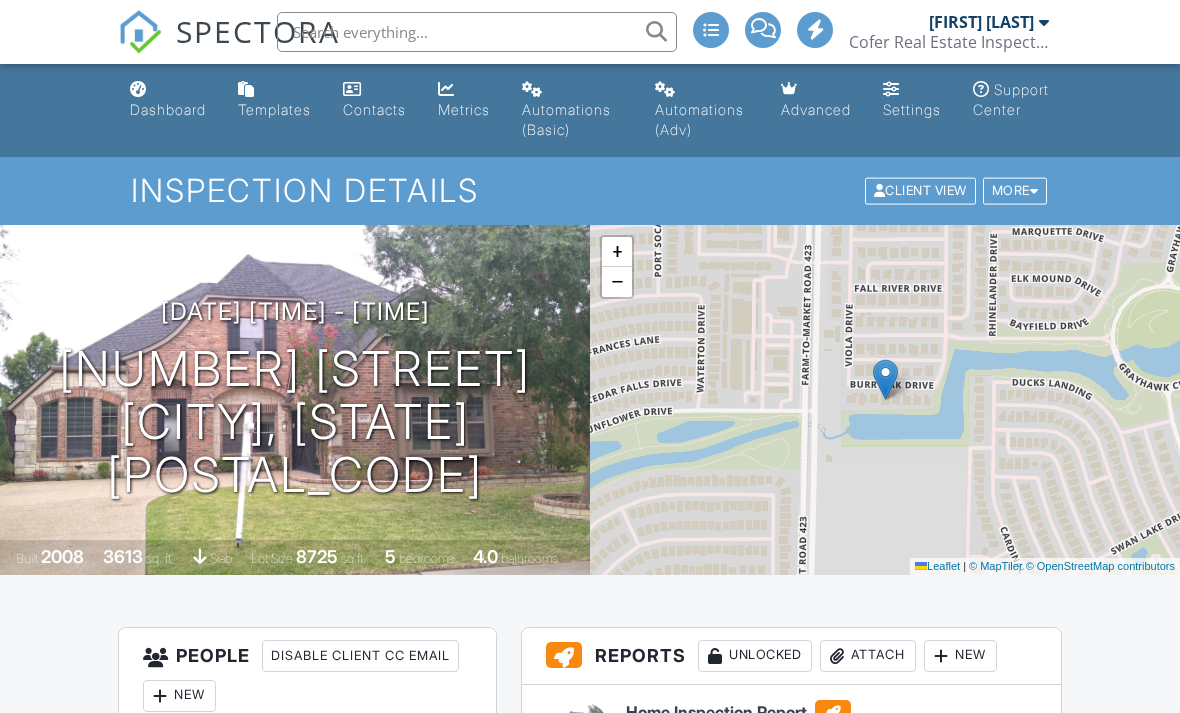 scroll, scrollTop: 0, scrollLeft: 0, axis: both 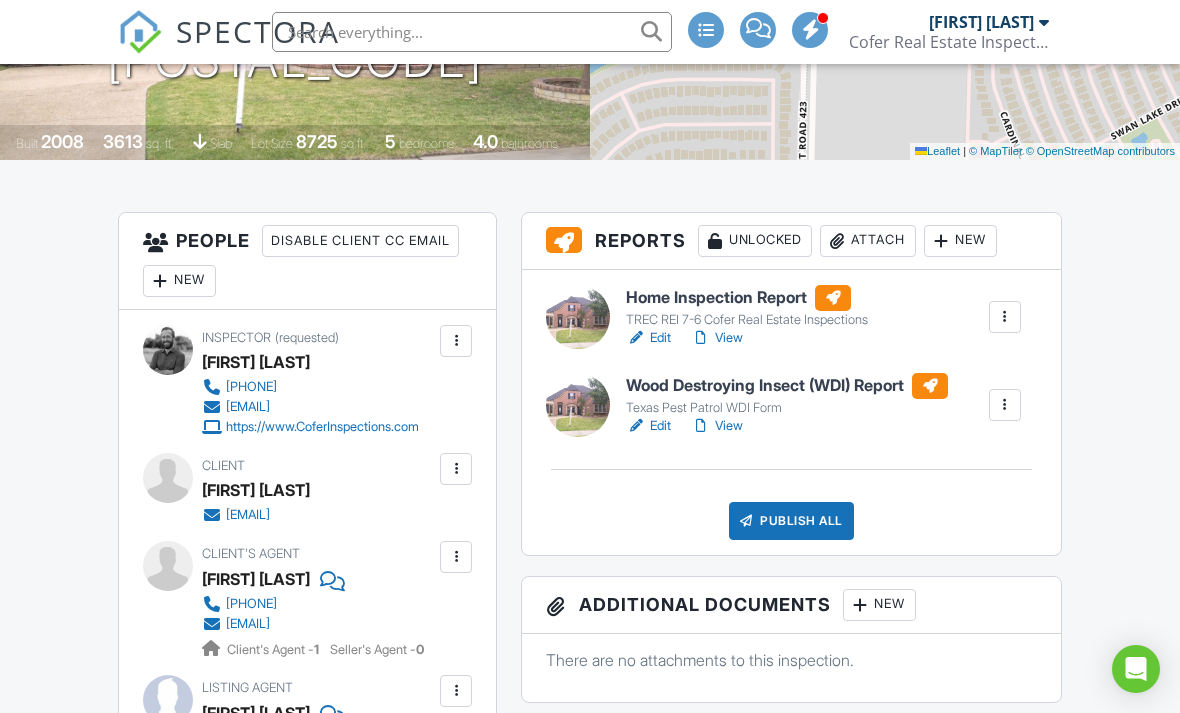 click on "View" at bounding box center (717, 338) 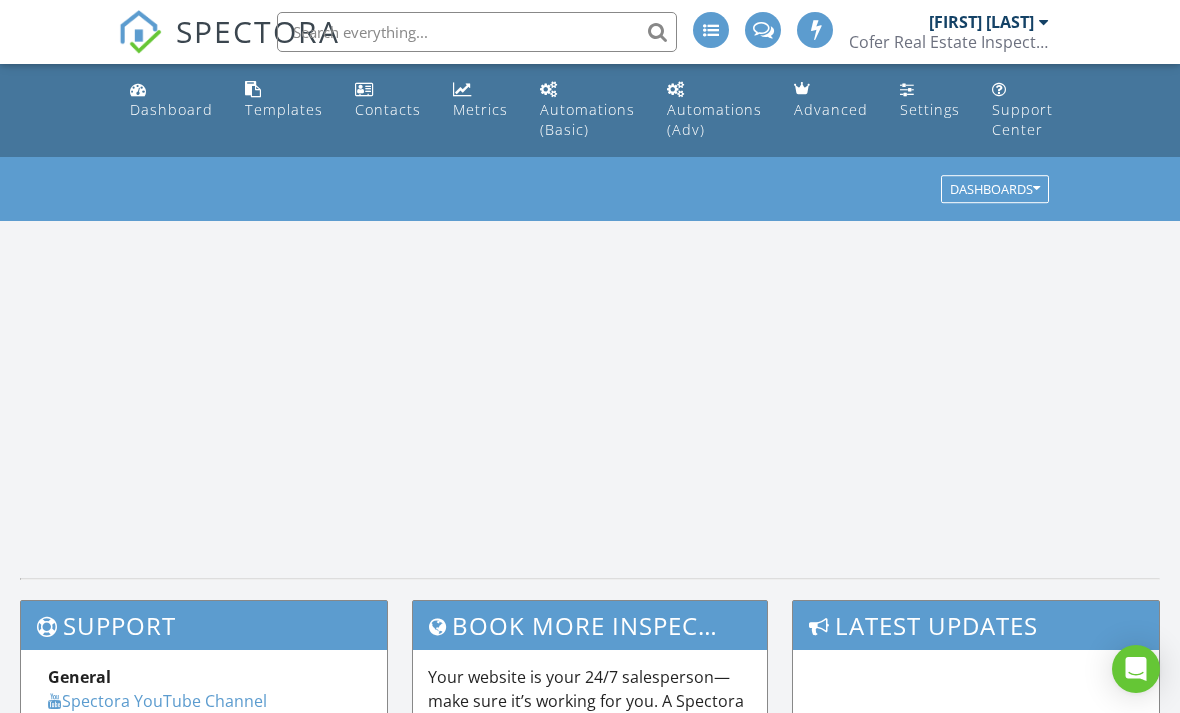 scroll, scrollTop: 0, scrollLeft: 0, axis: both 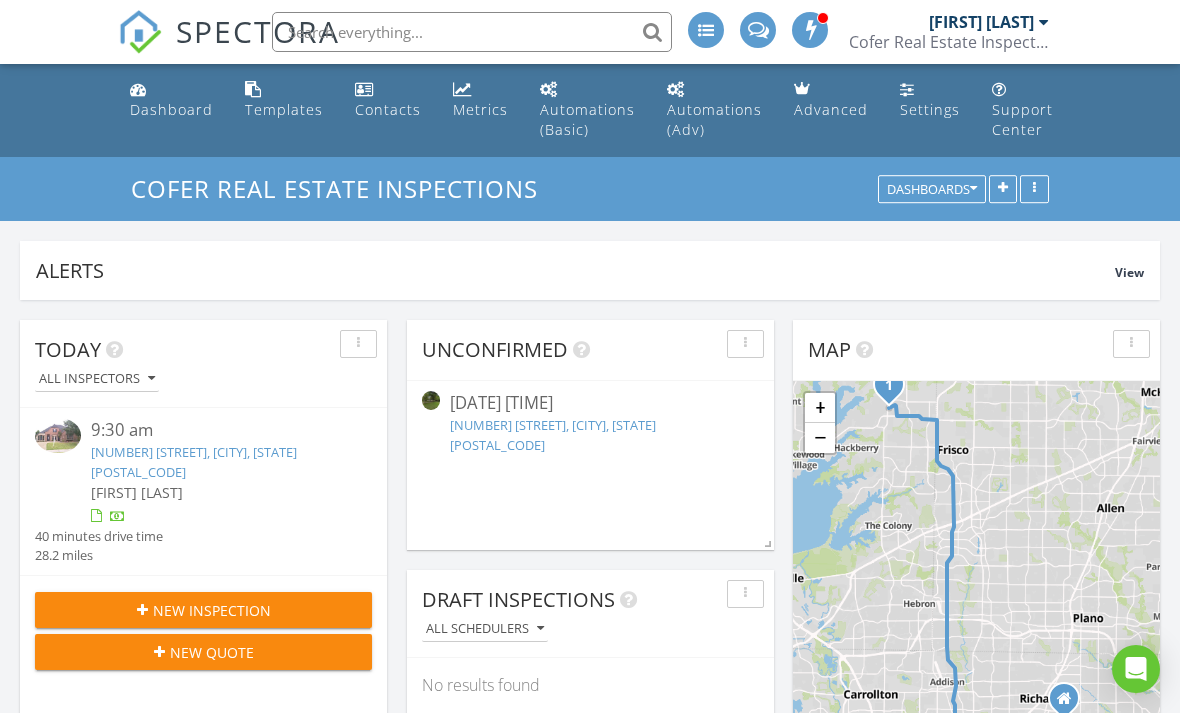 click on "679 Burr Oak Dr, Frisco, TX 75034" at bounding box center (194, 461) 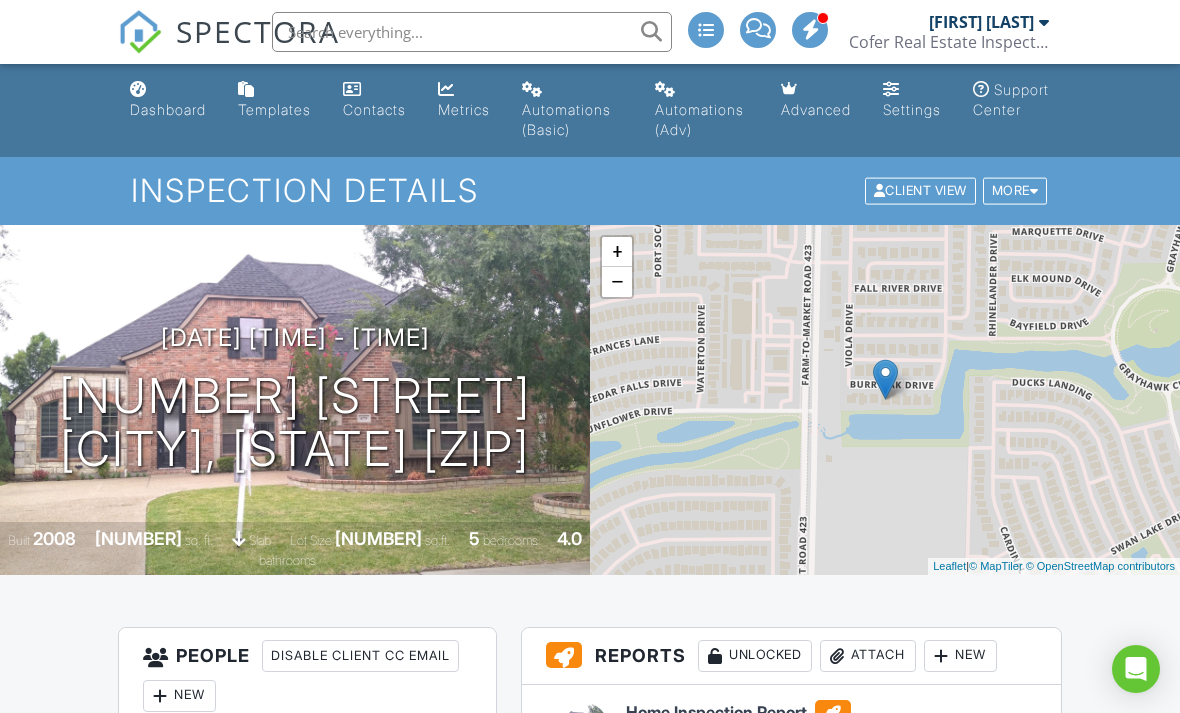 scroll, scrollTop: 0, scrollLeft: 0, axis: both 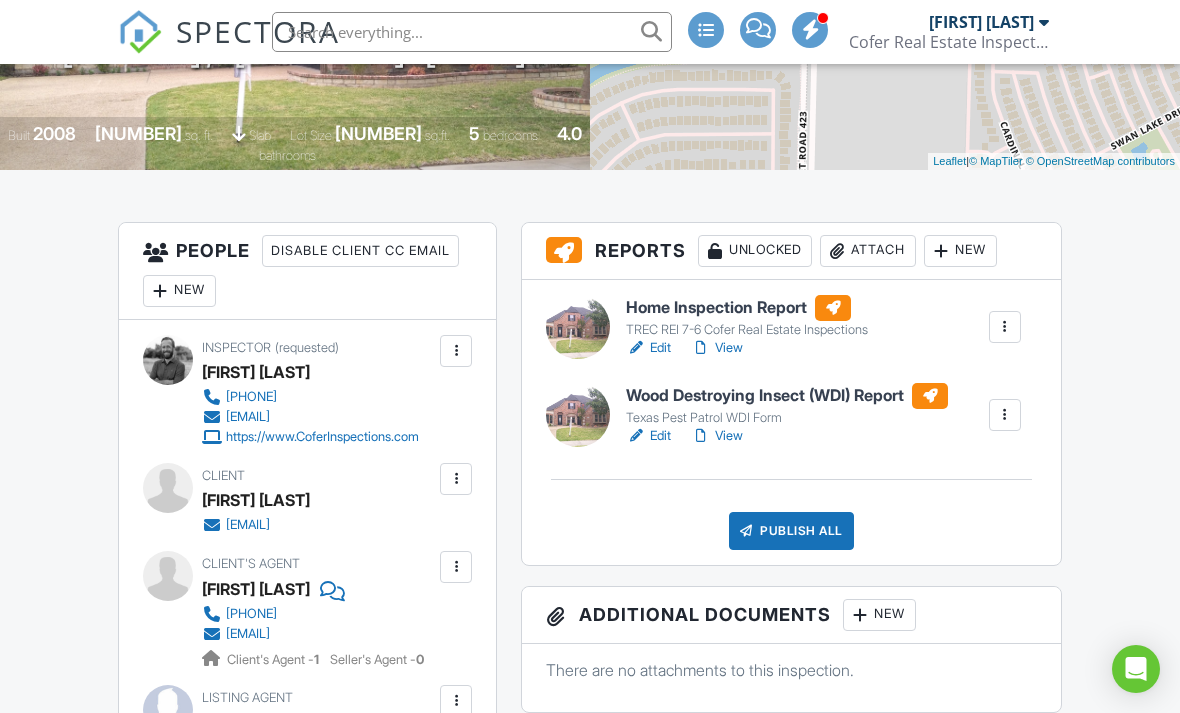 click on "Publish All" at bounding box center (791, 531) 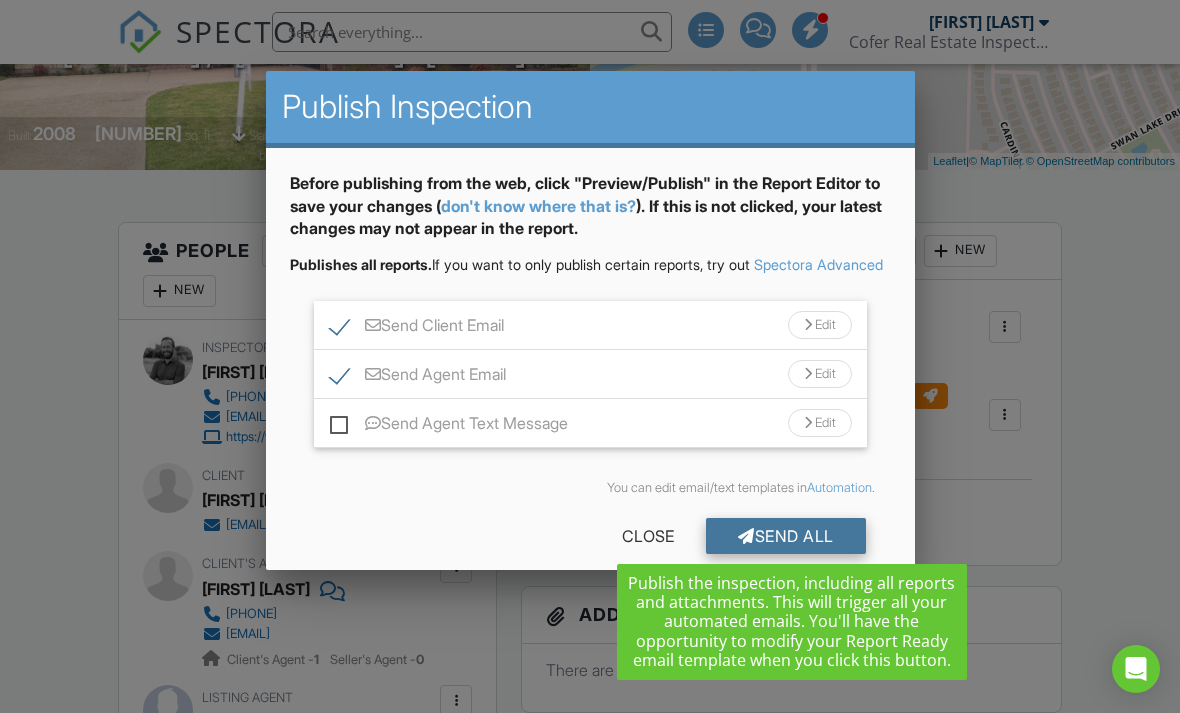 click on "Send All" at bounding box center (786, 536) 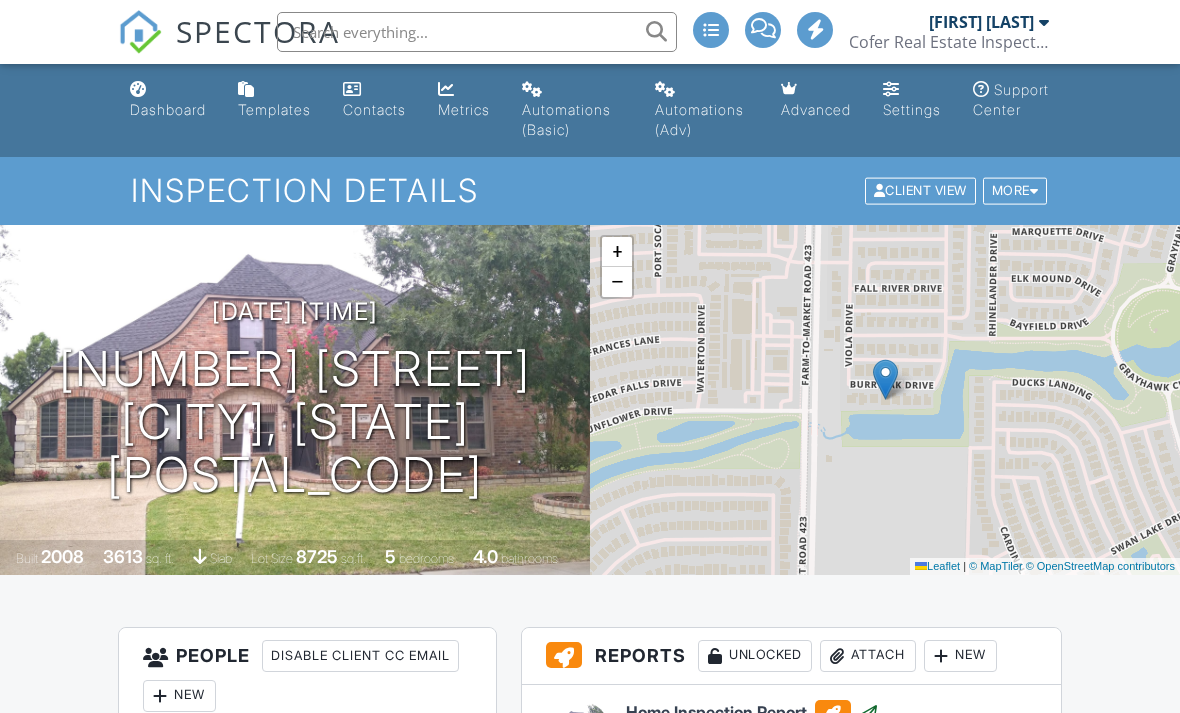 scroll, scrollTop: 0, scrollLeft: 0, axis: both 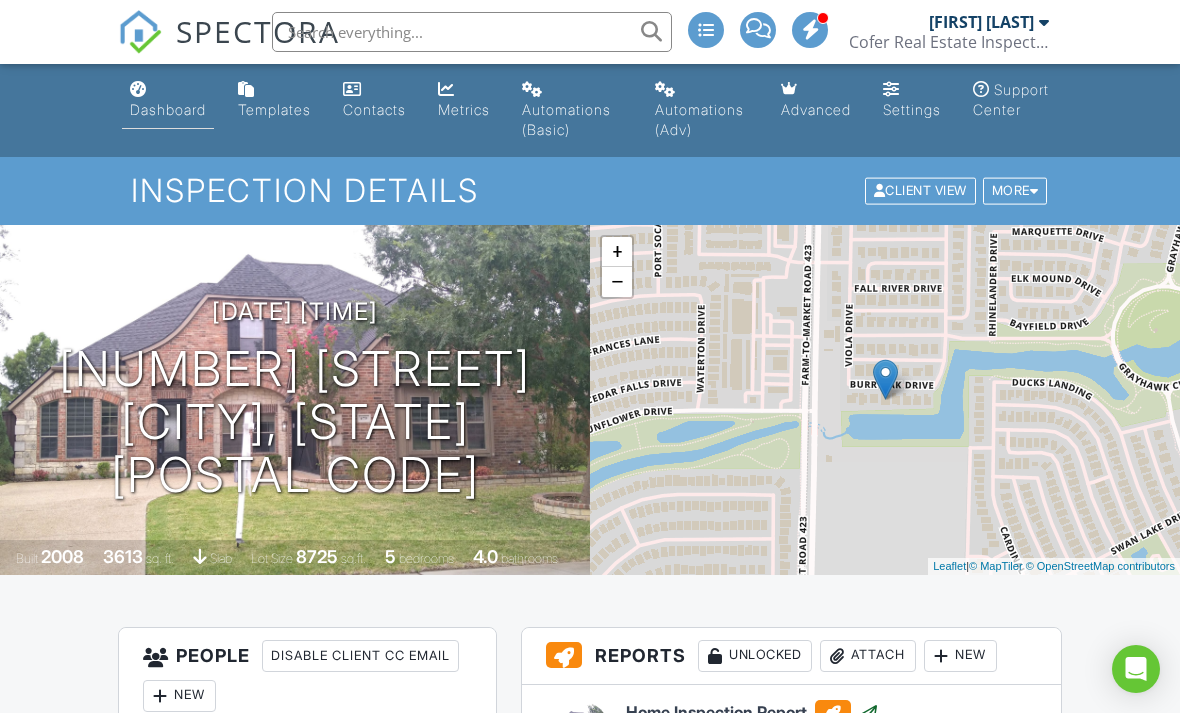 click on "Dashboard" at bounding box center [168, 109] 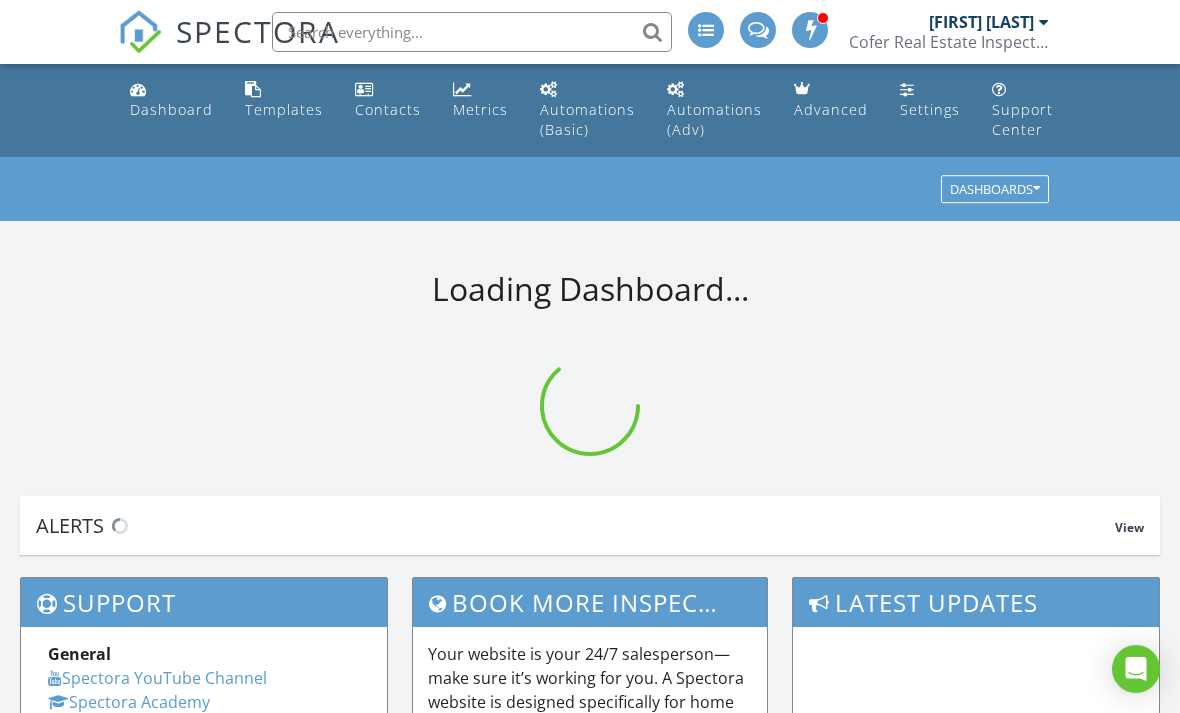 scroll, scrollTop: 0, scrollLeft: 0, axis: both 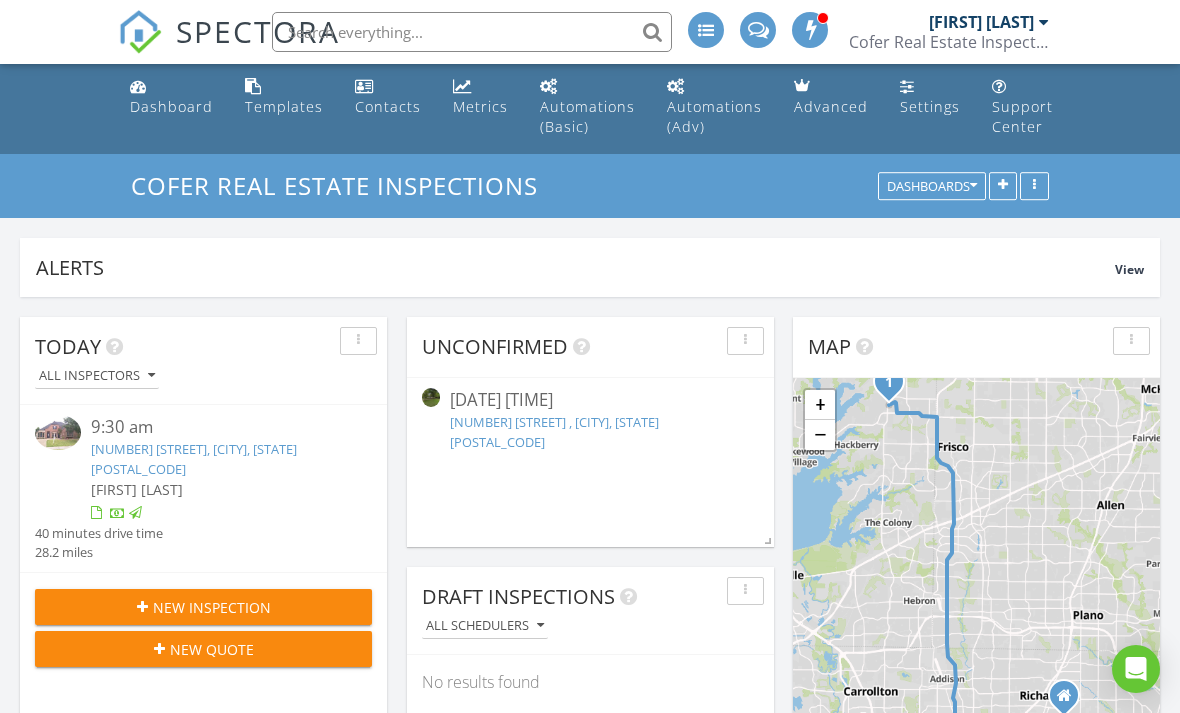 click on "9014 Capri Dr , Dallas, TX 75238" at bounding box center (554, 431) 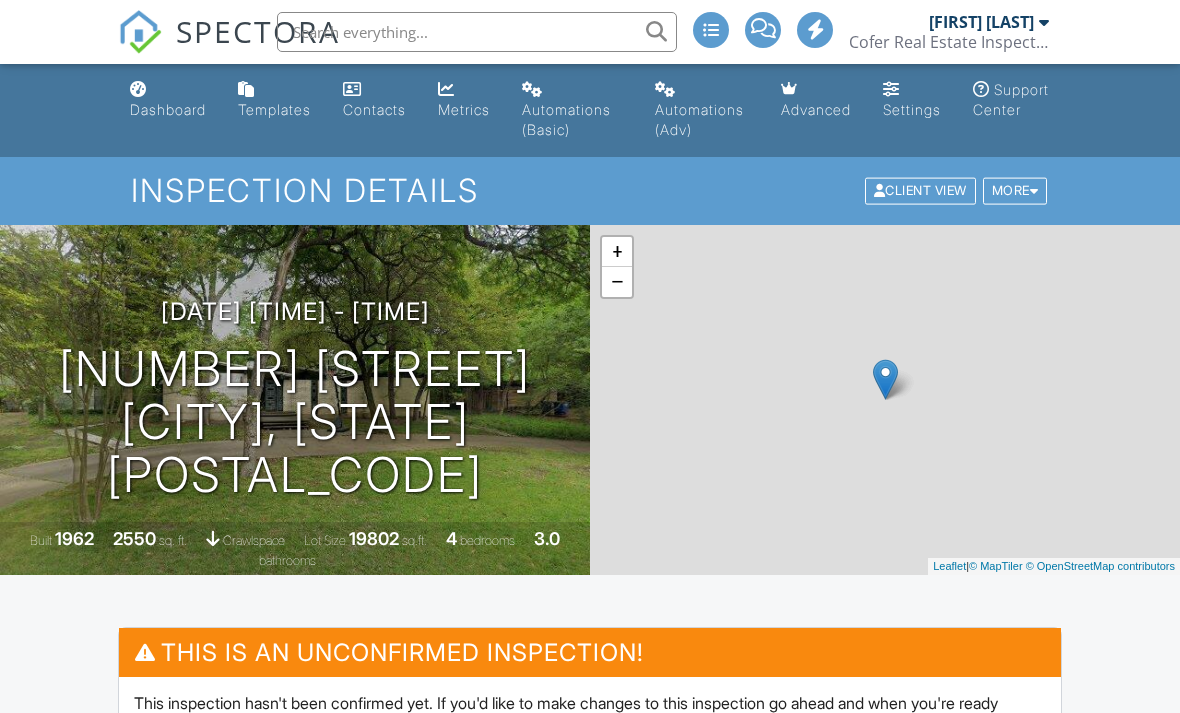 scroll, scrollTop: 0, scrollLeft: 0, axis: both 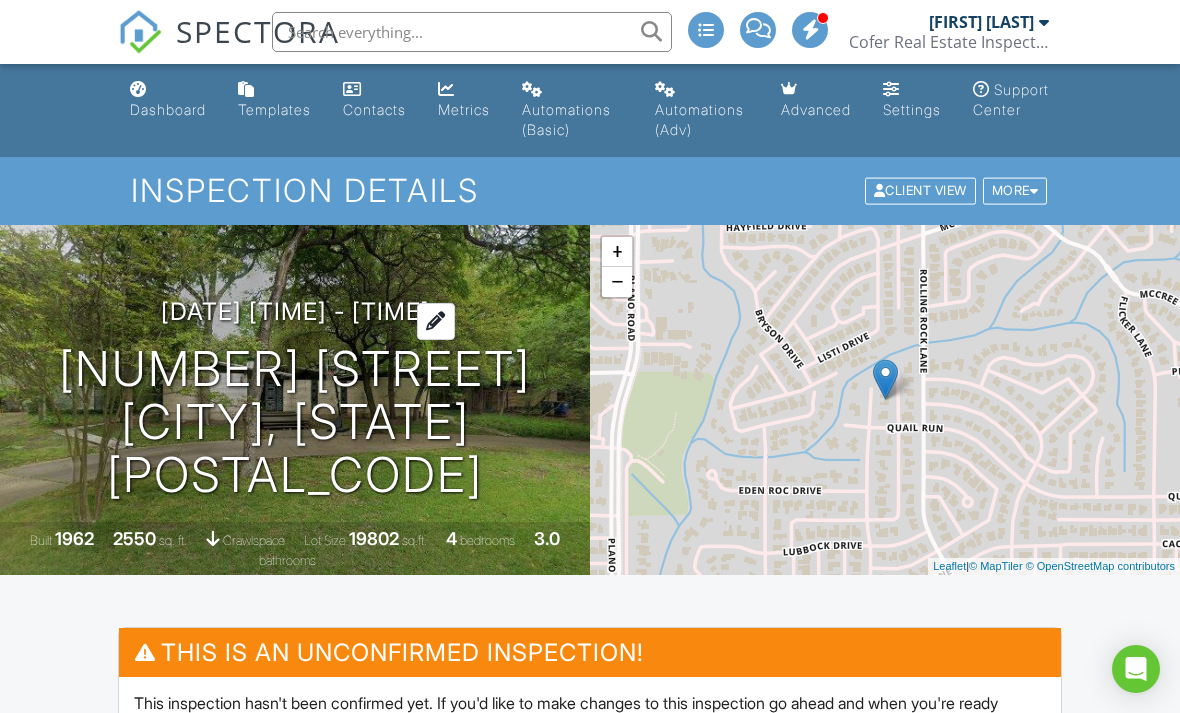 click on "08/04/2025  9:00 am
- 10:45 am" at bounding box center (295, 311) 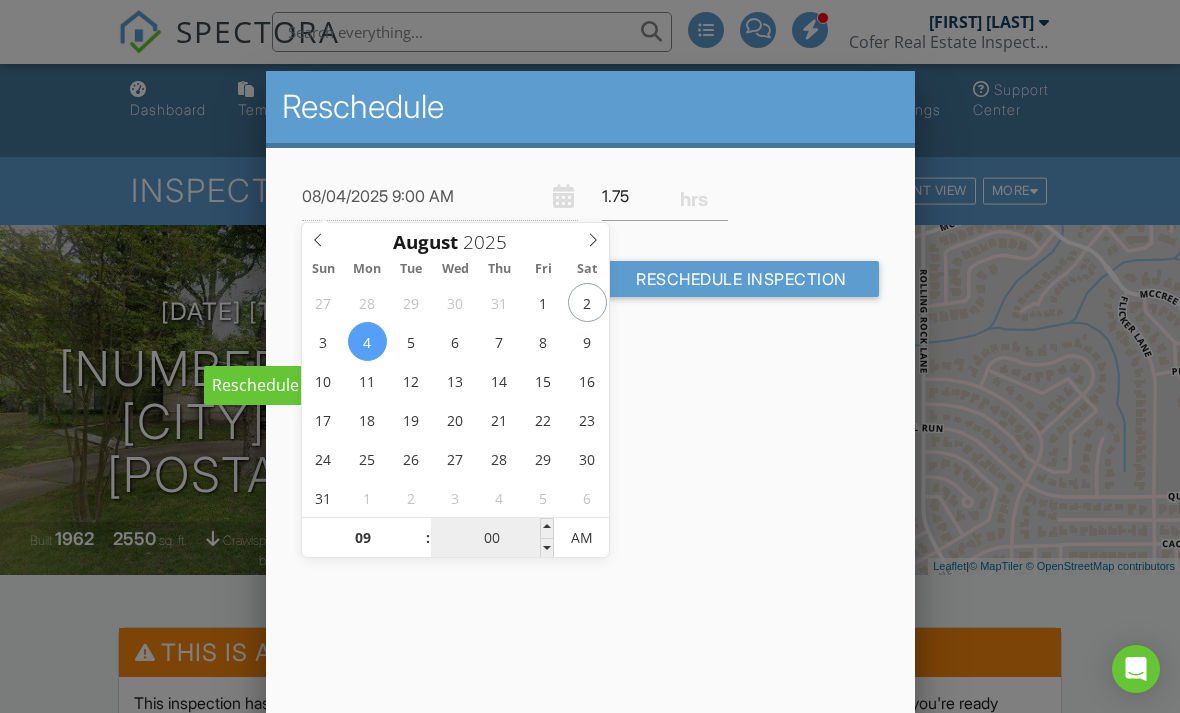 click on "00" at bounding box center [492, 539] 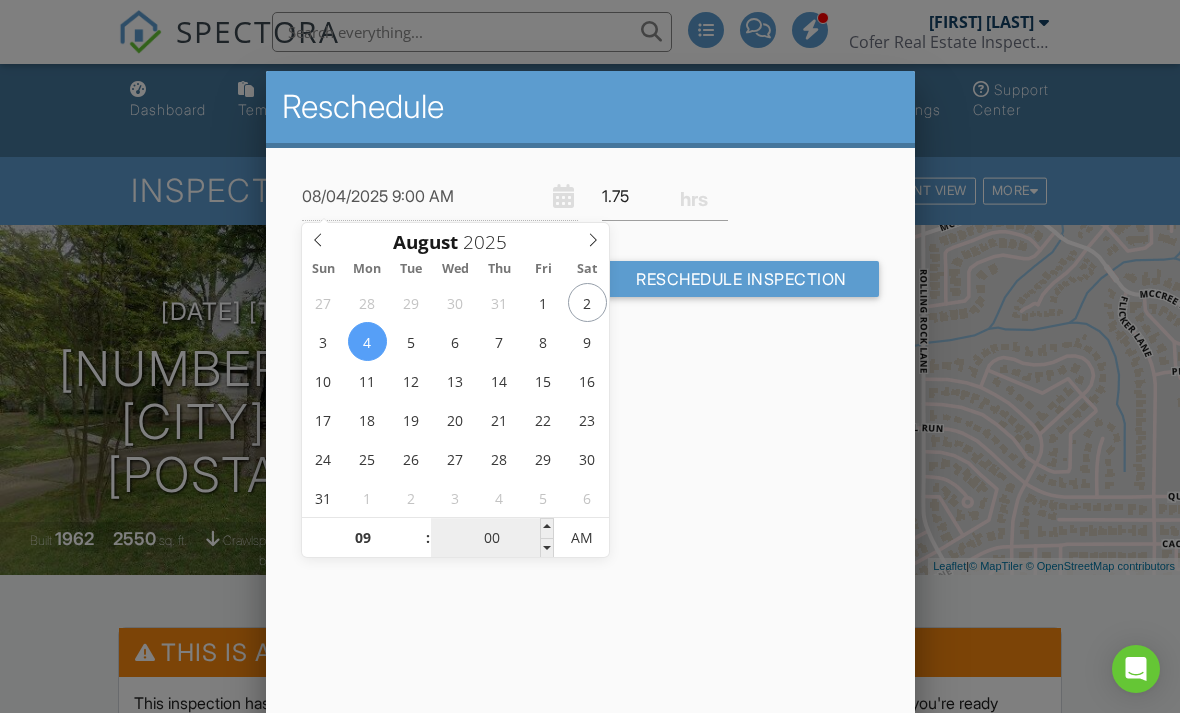 type on "08/04/2025 9:03 AM" 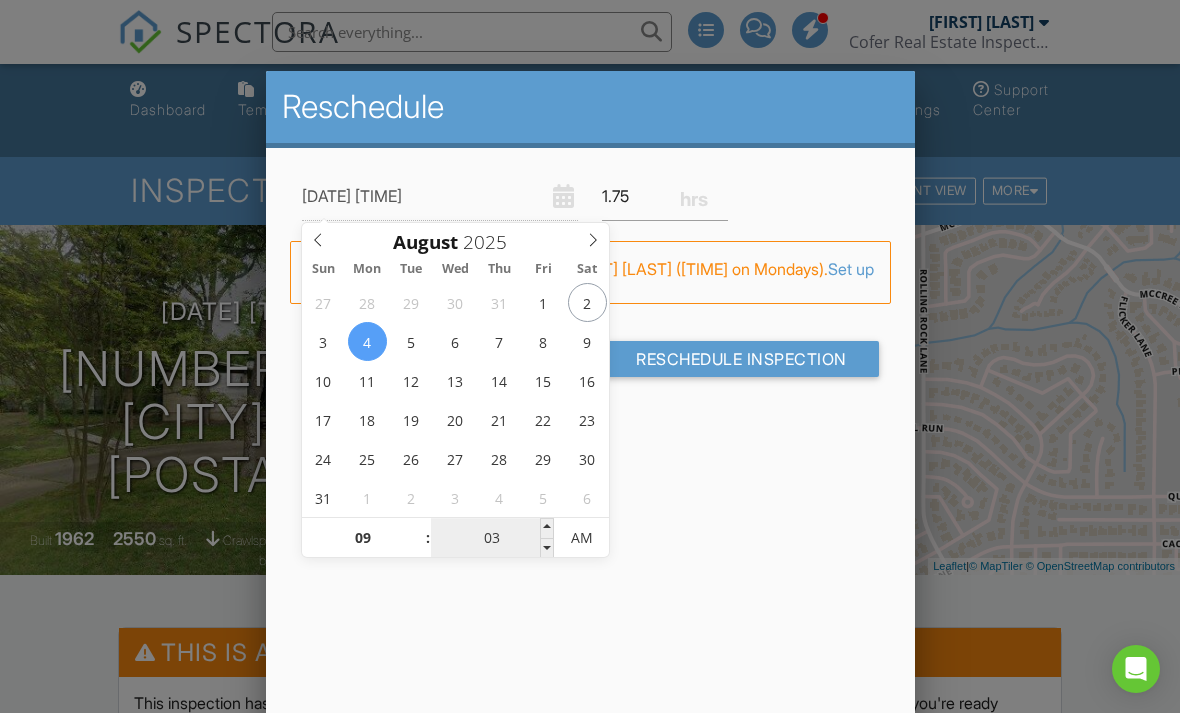 type on "08/04/2025 9:30 AM" 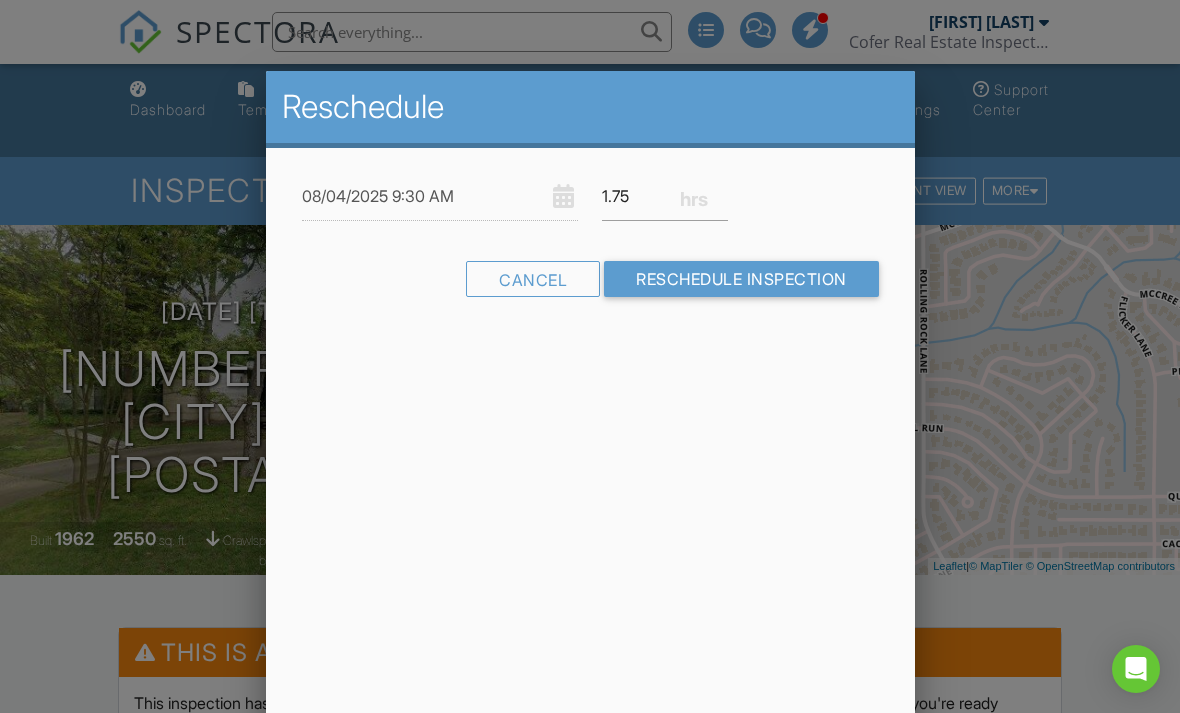 click on "Reschedule
08/04/2025 9:30 AM
1.75
Warning: this date/time is in the past.
FYI: This is not a regular time slot for Julian Cofer (01:30 PM or 09:30 AM on Mondays).  Set up availability here.
Cancel
Reschedule Inspection" at bounding box center (590, 421) 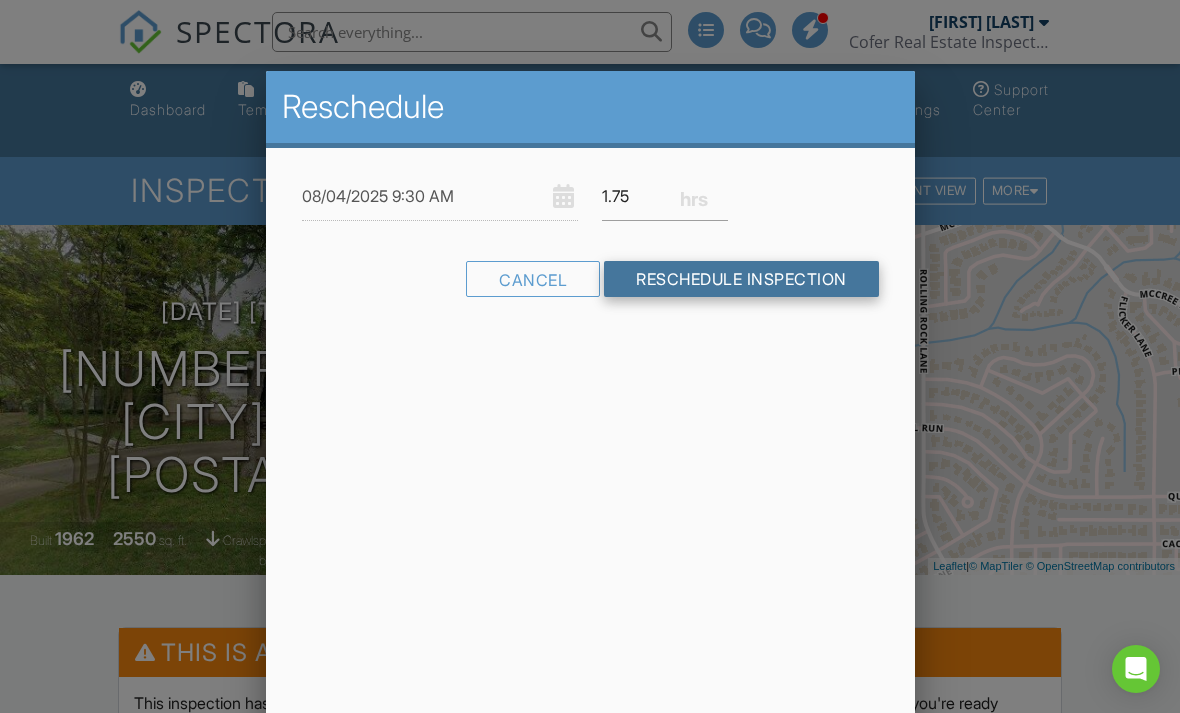 click on "Reschedule Inspection" at bounding box center [741, 279] 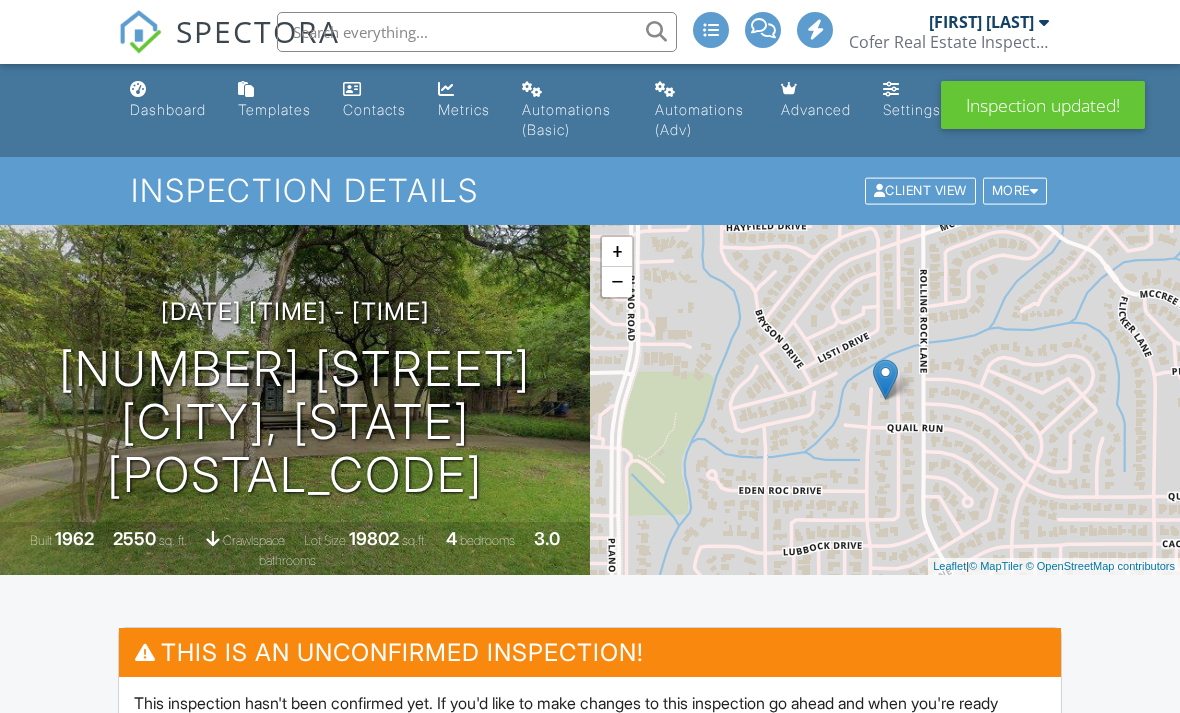 scroll, scrollTop: 0, scrollLeft: 0, axis: both 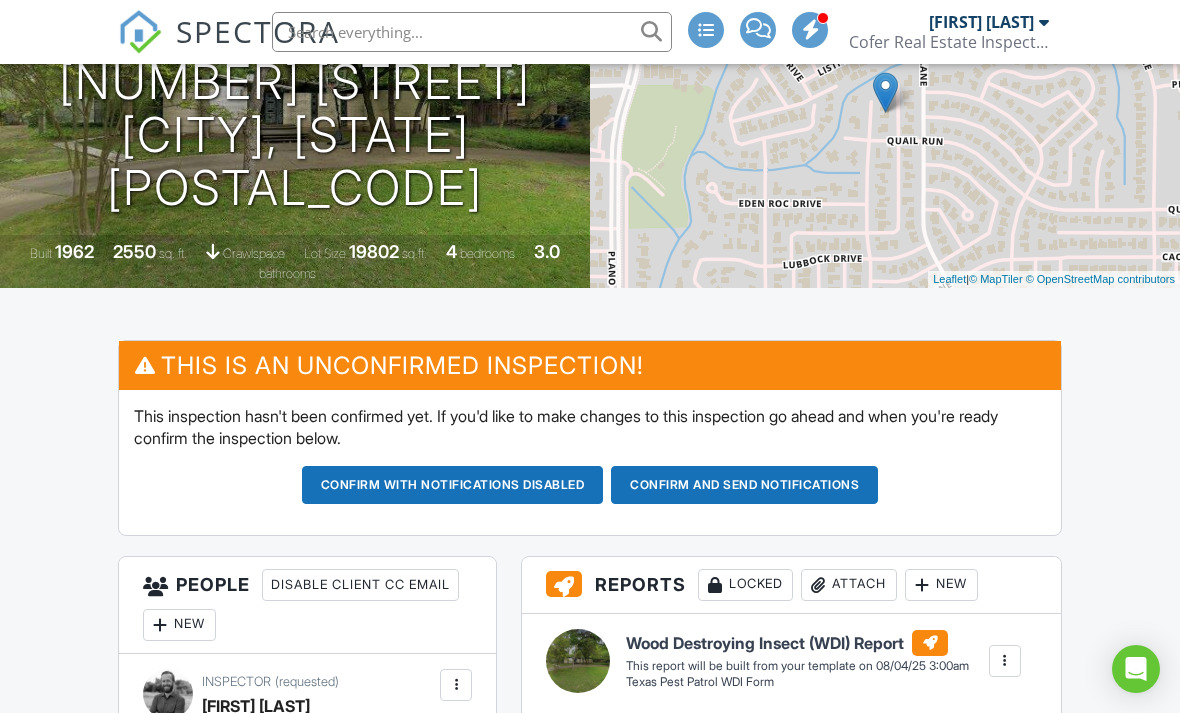 click on "Confirm and send notifications" at bounding box center [453, 485] 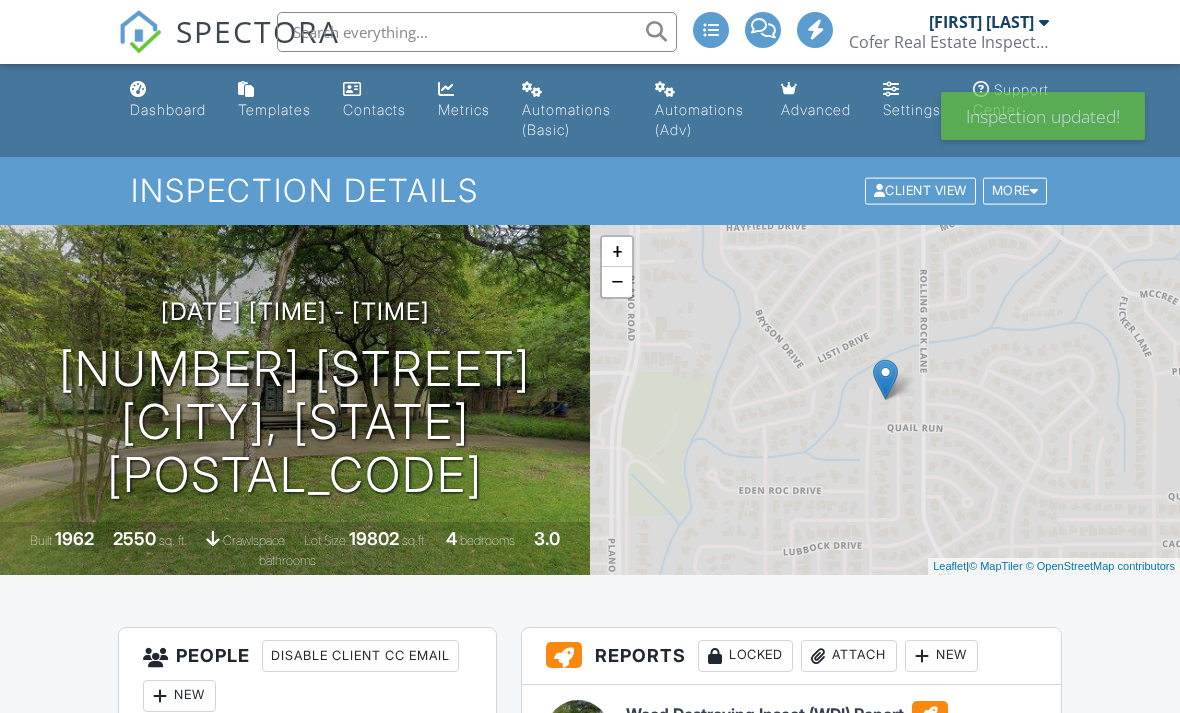 scroll, scrollTop: 0, scrollLeft: 0, axis: both 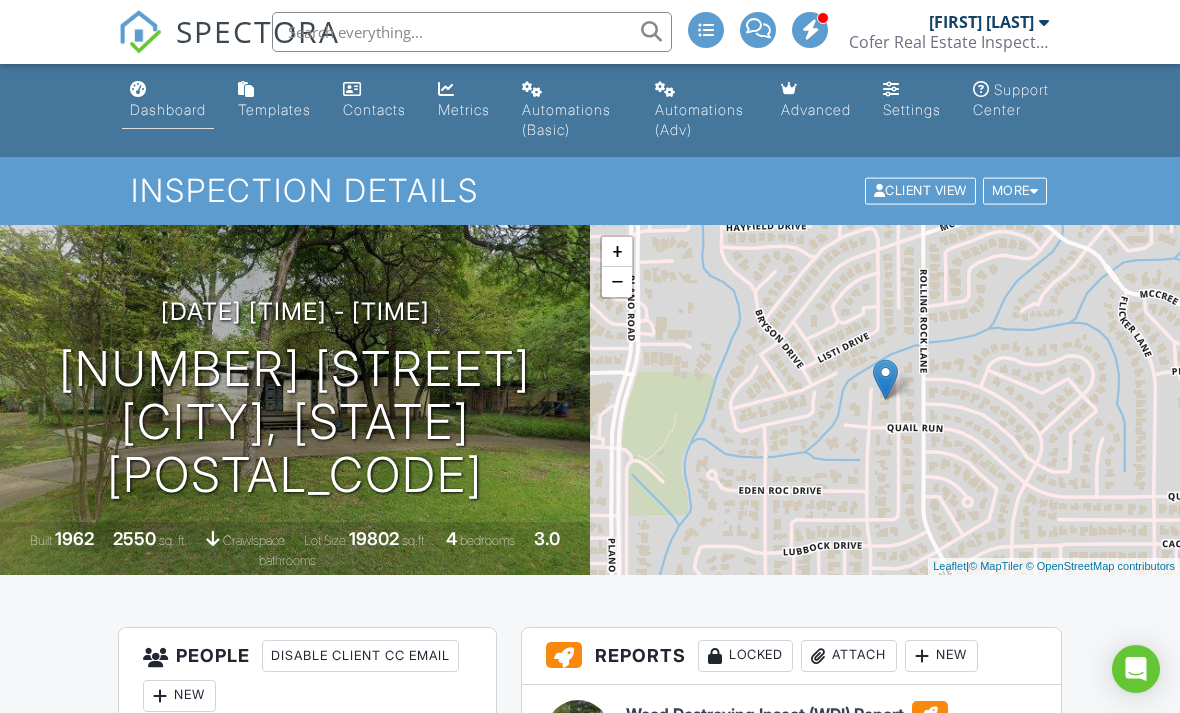 click on "Dashboard" at bounding box center [168, 100] 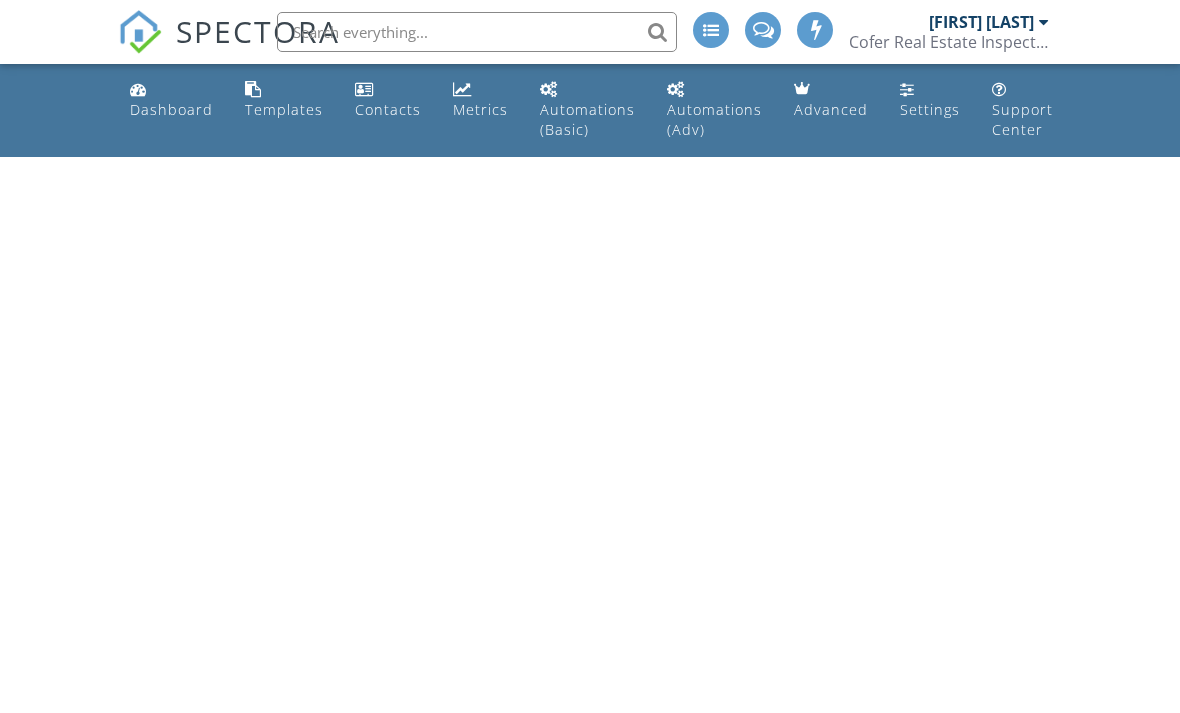 scroll, scrollTop: 0, scrollLeft: 0, axis: both 